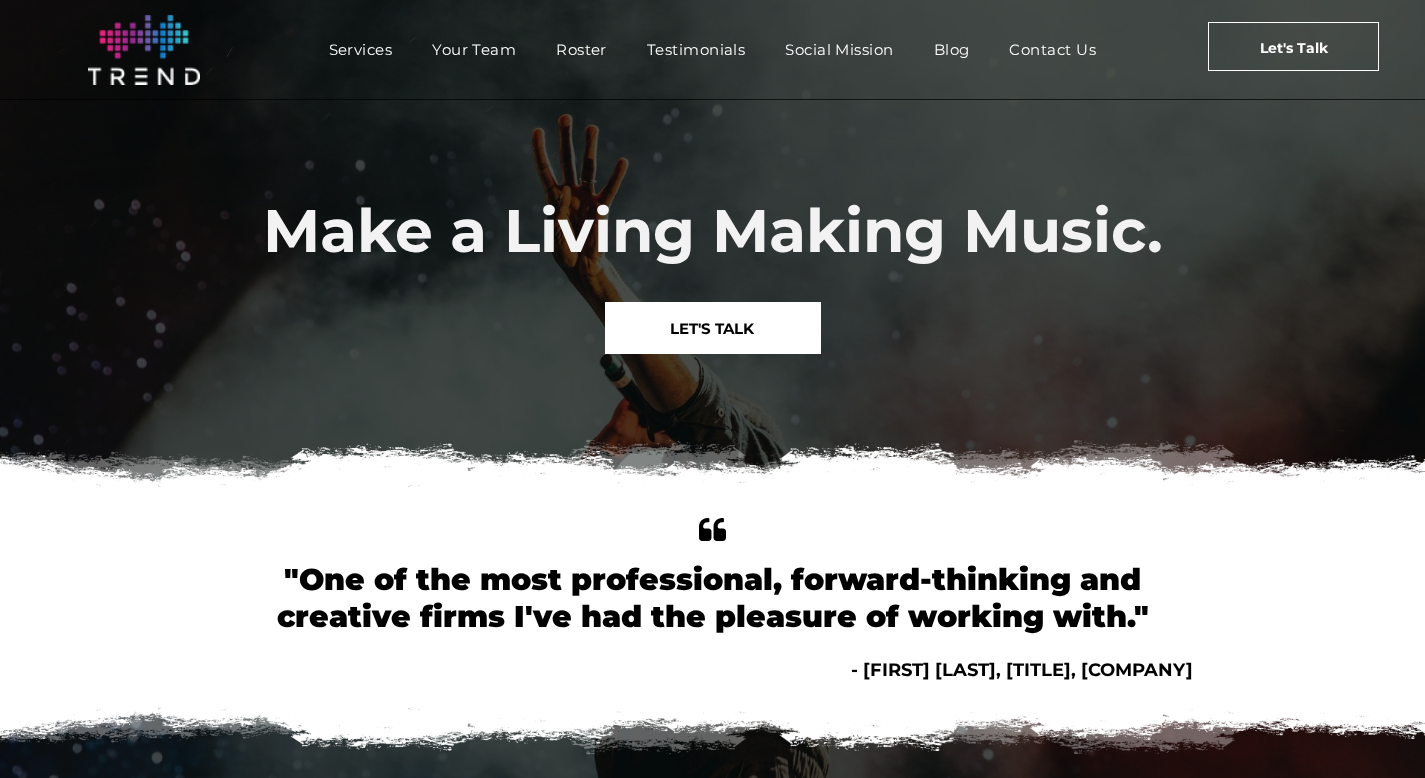 scroll, scrollTop: 0, scrollLeft: 0, axis: both 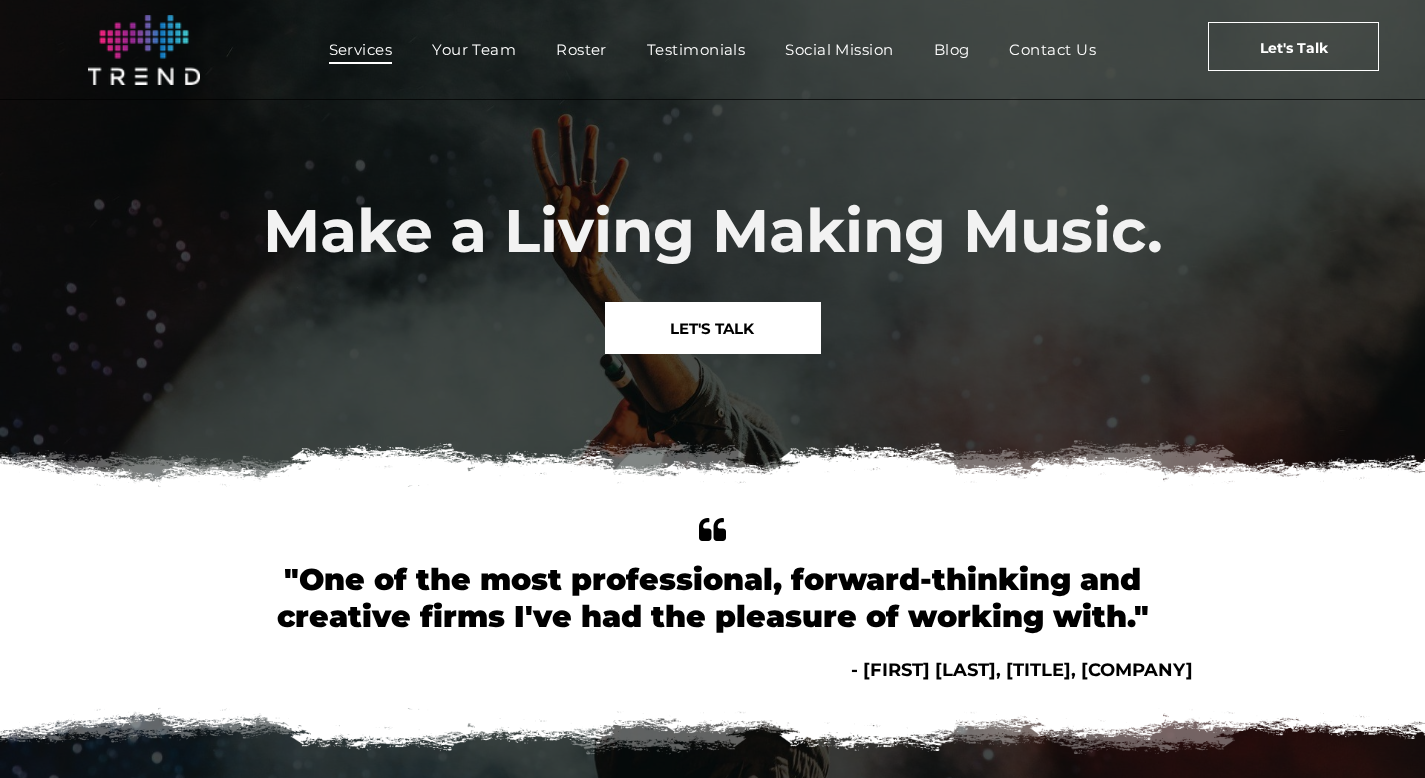click on "Services" at bounding box center (361, 49) 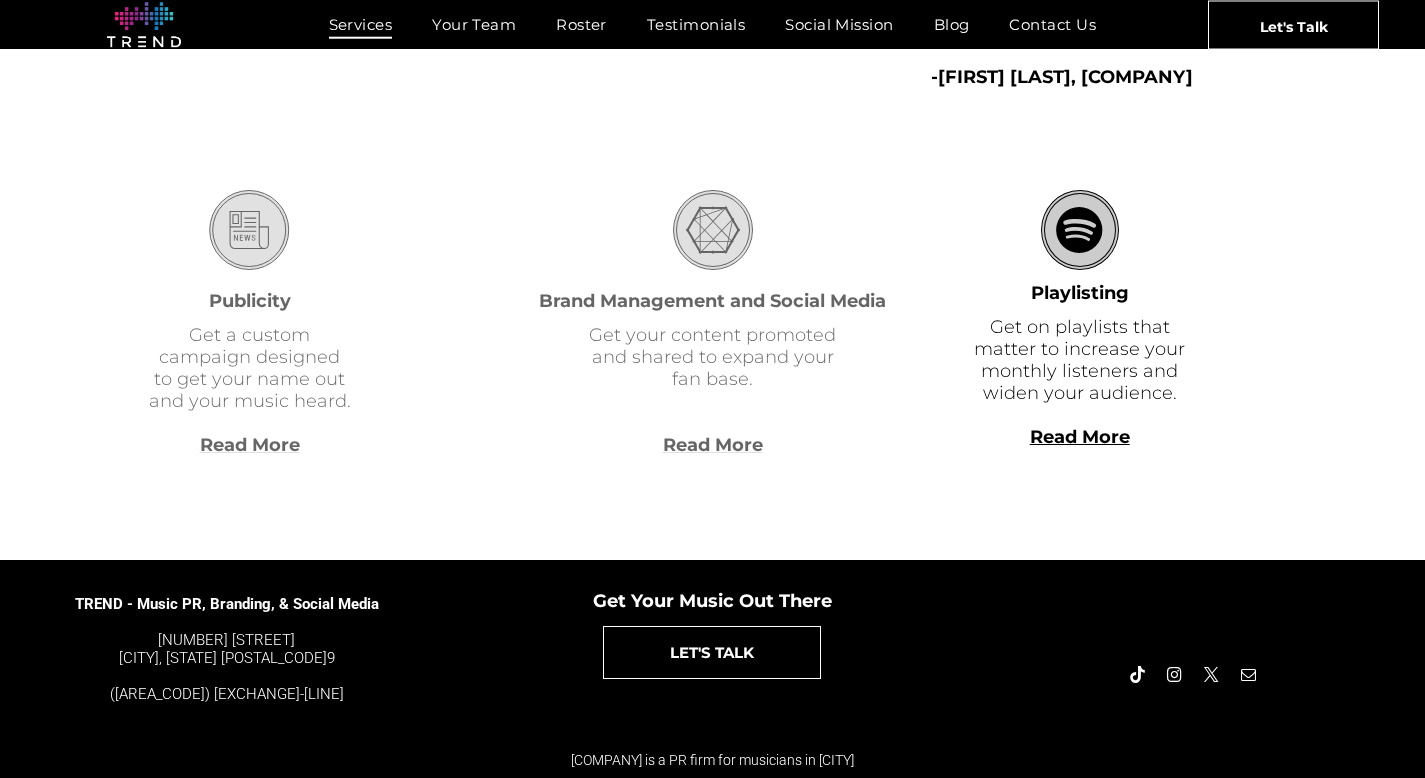 scroll, scrollTop: 569, scrollLeft: 0, axis: vertical 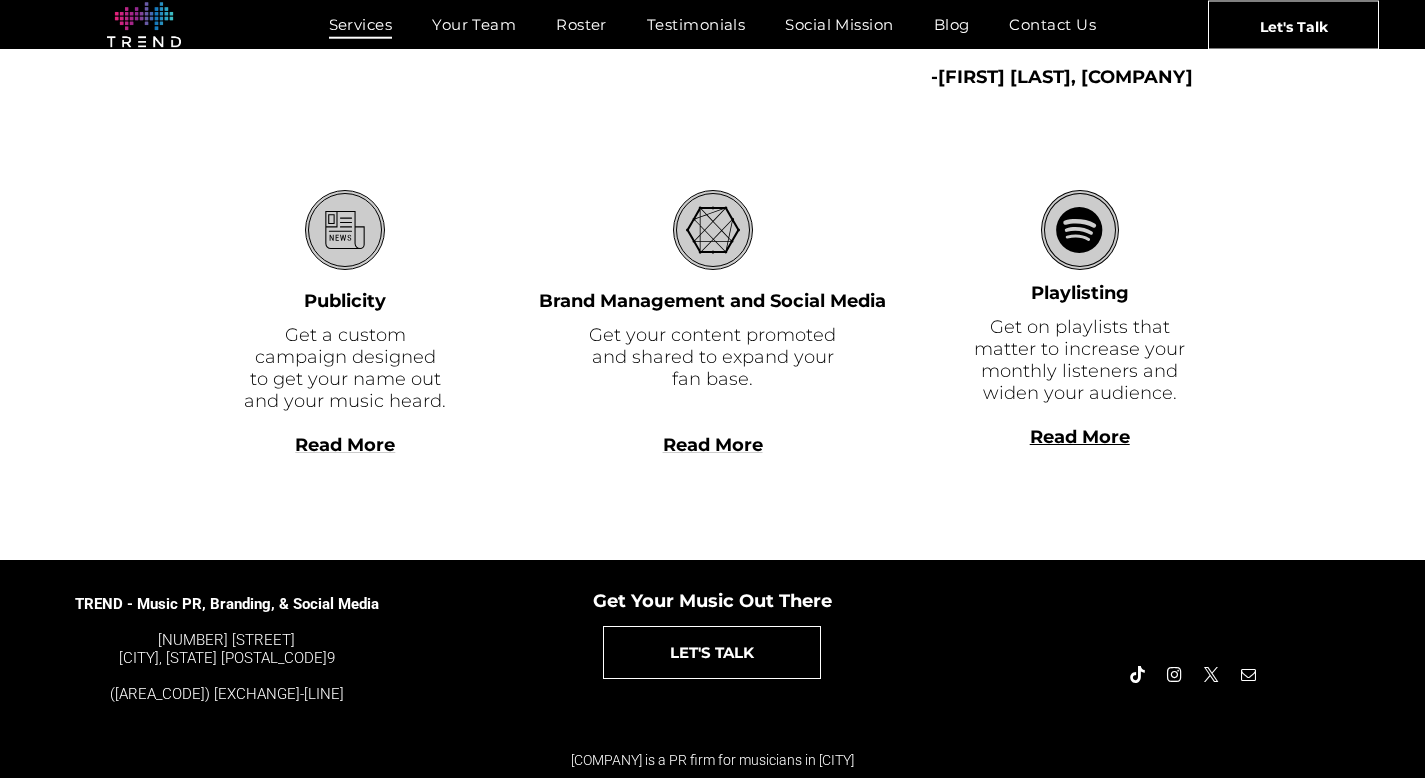 click on "Read More" at bounding box center [345, 445] 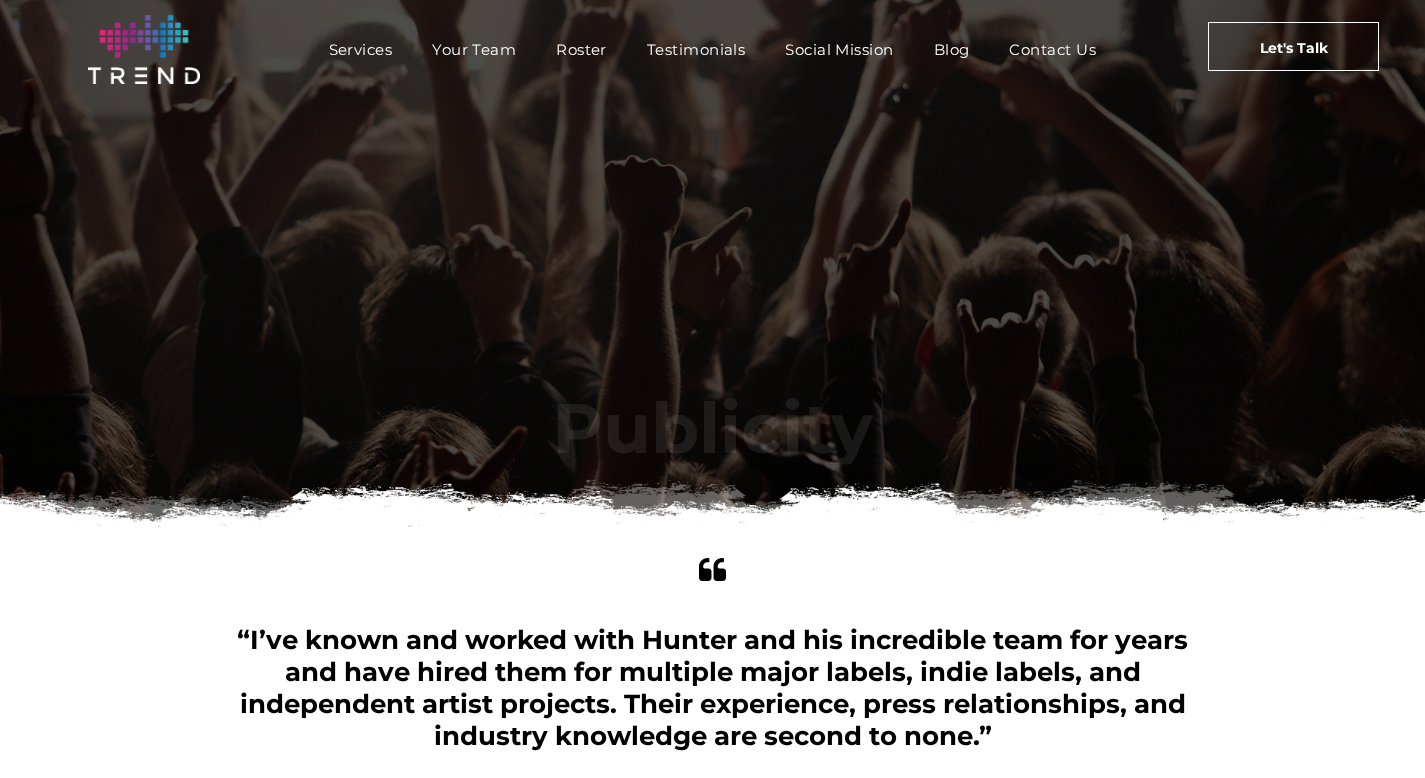 scroll, scrollTop: 0, scrollLeft: 0, axis: both 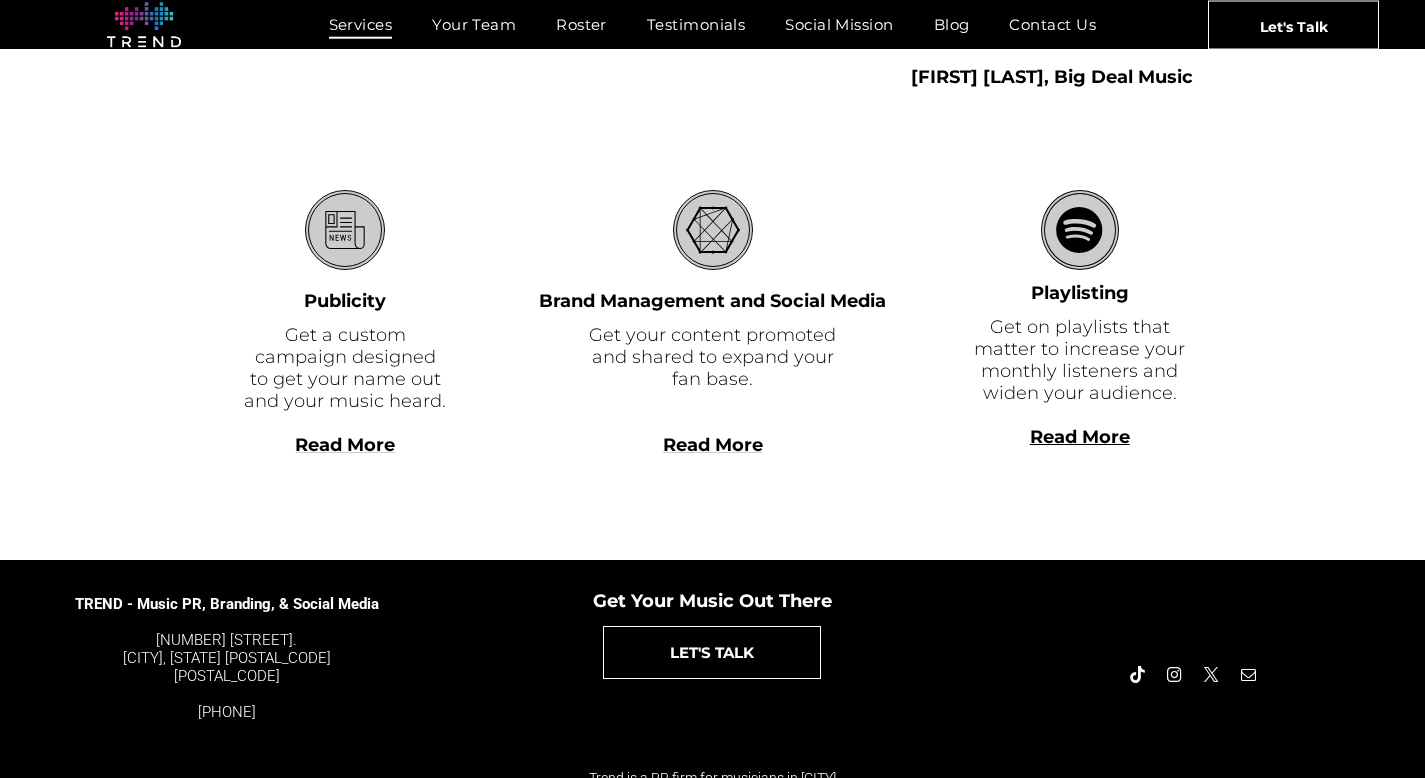 click on "Read More" at bounding box center [345, 445] 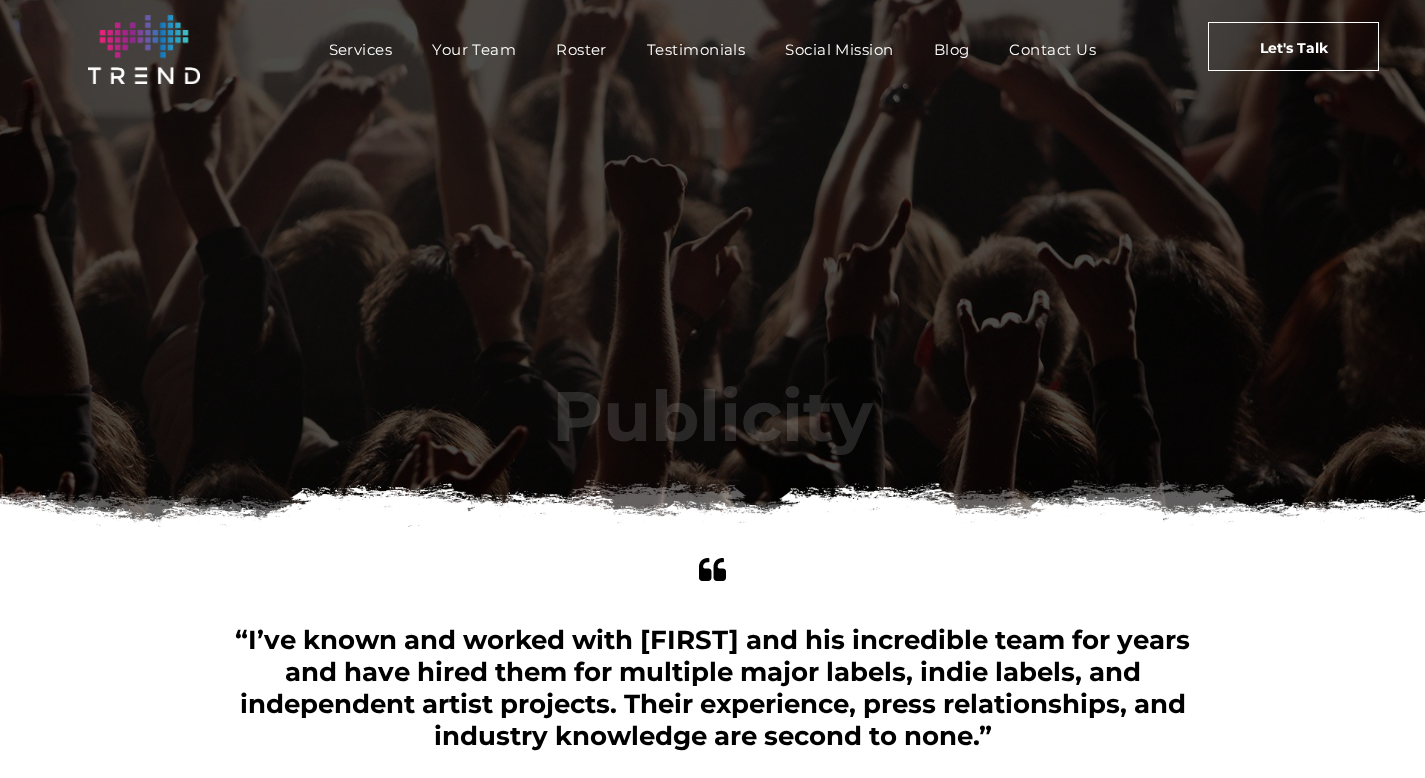 scroll, scrollTop: 0, scrollLeft: 0, axis: both 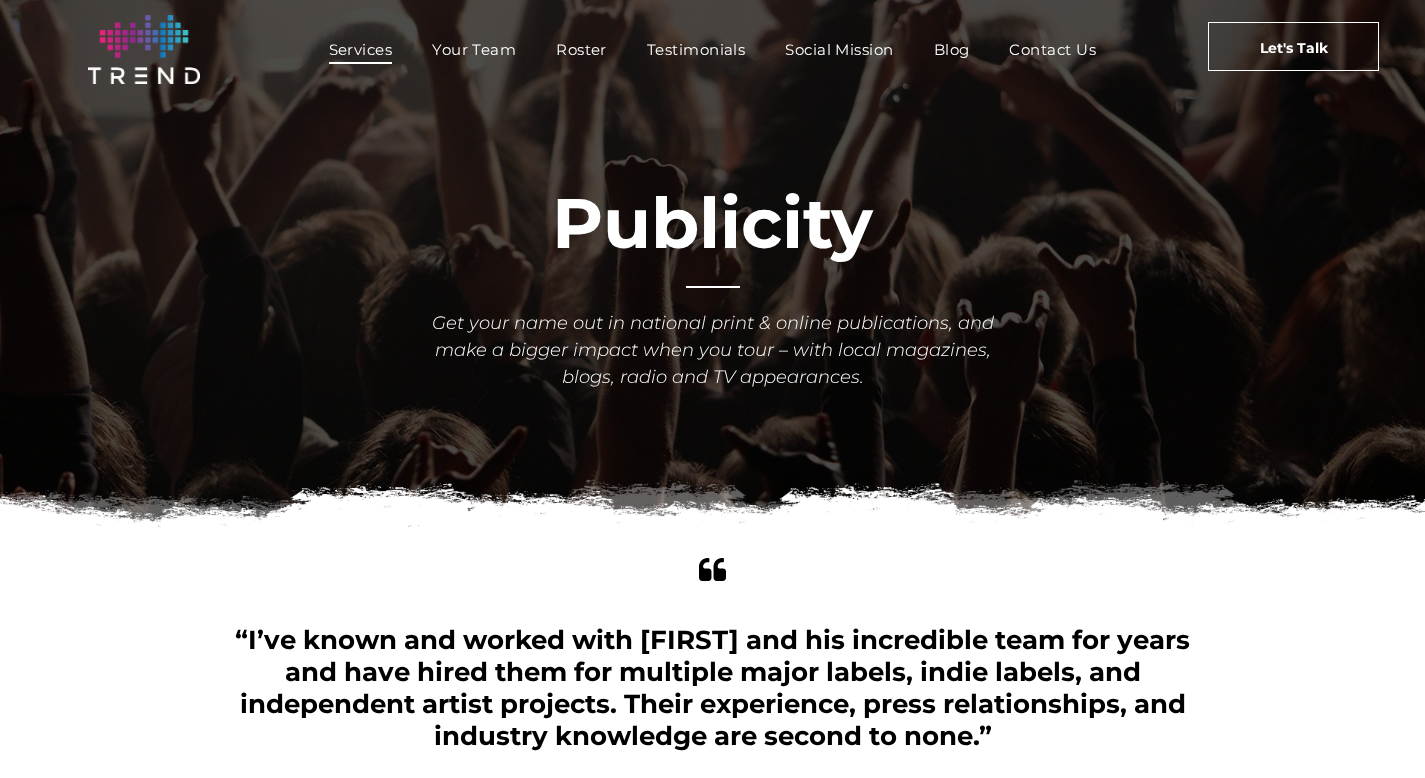 click on "Services" at bounding box center [361, 49] 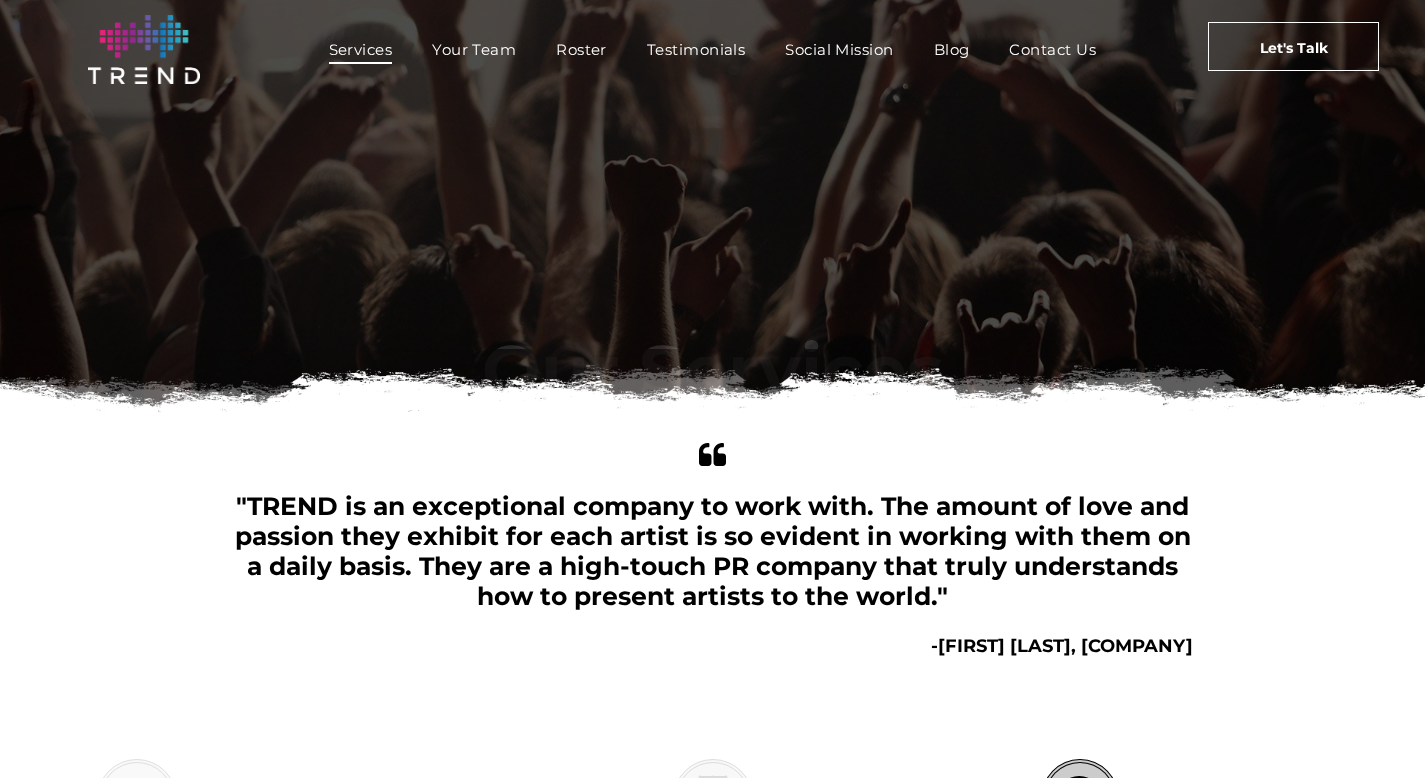 scroll, scrollTop: 0, scrollLeft: 0, axis: both 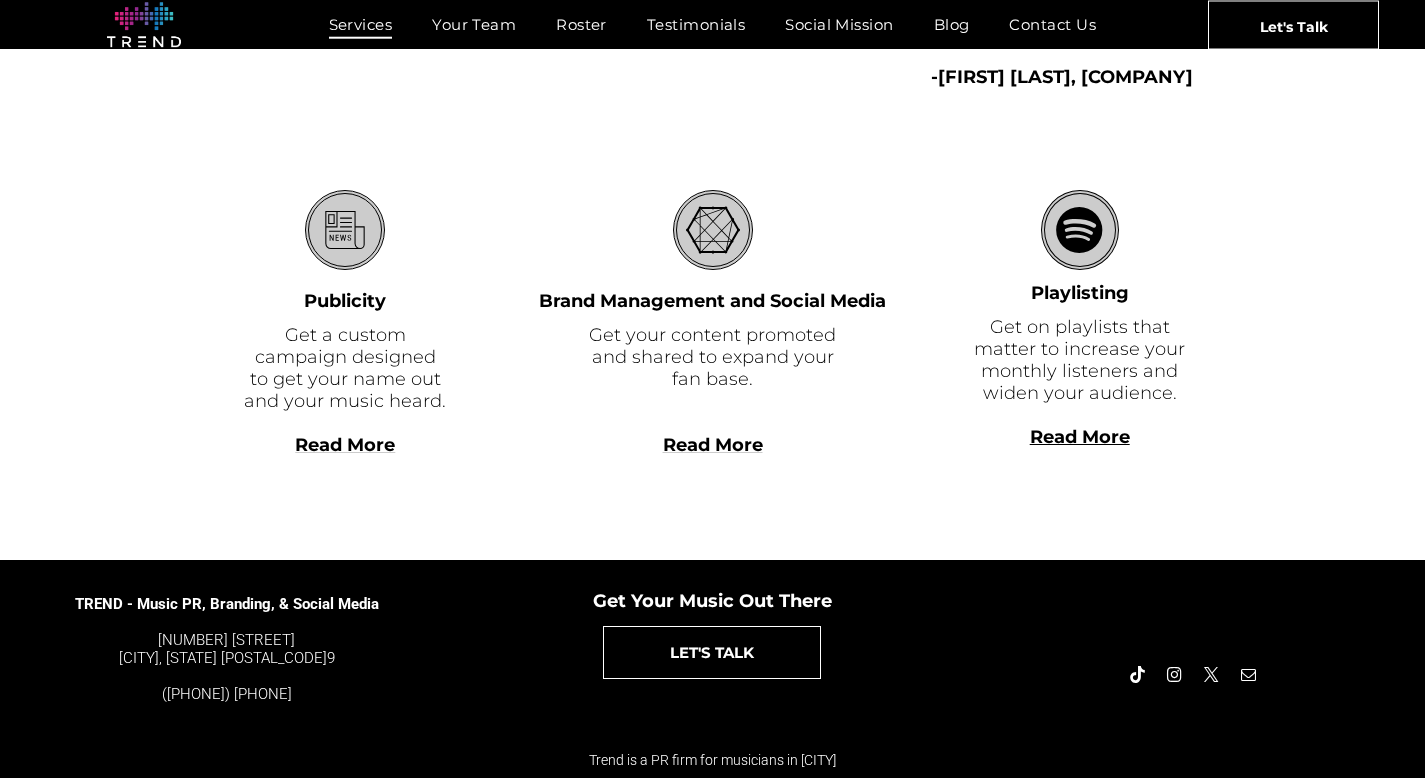 click on "Get your content promoted and shared to expand your fan base. Read More" at bounding box center [713, 390] 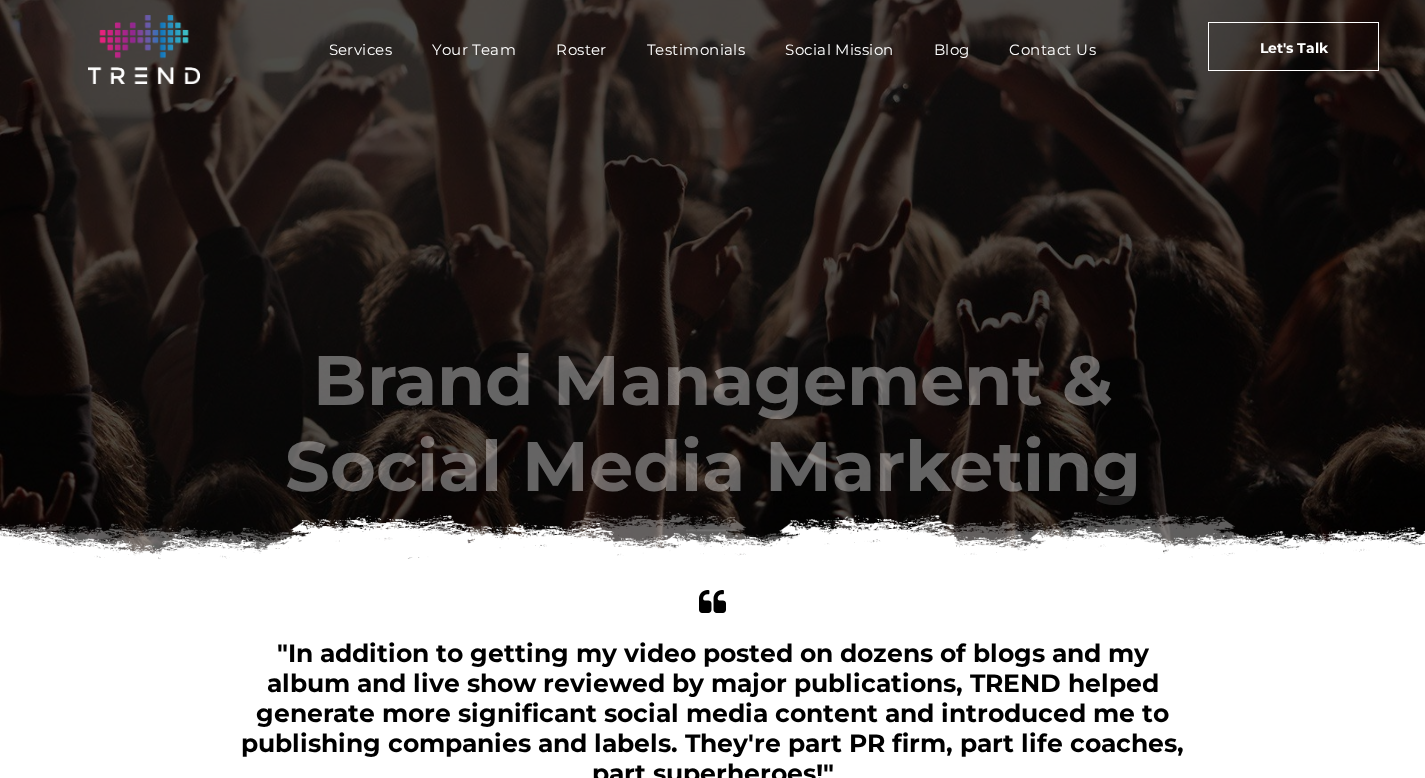 scroll, scrollTop: 729, scrollLeft: 0, axis: vertical 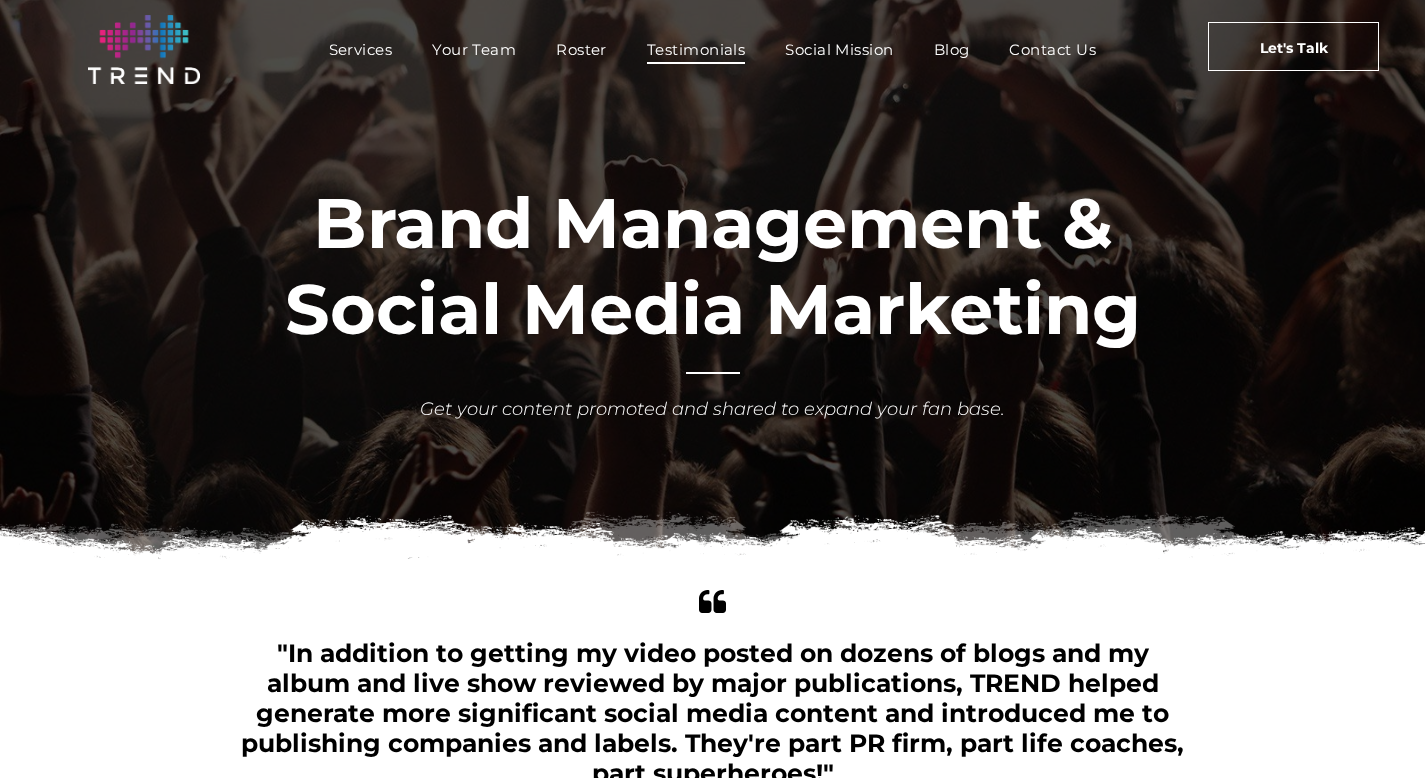 click on "Testimonials" at bounding box center [696, 49] 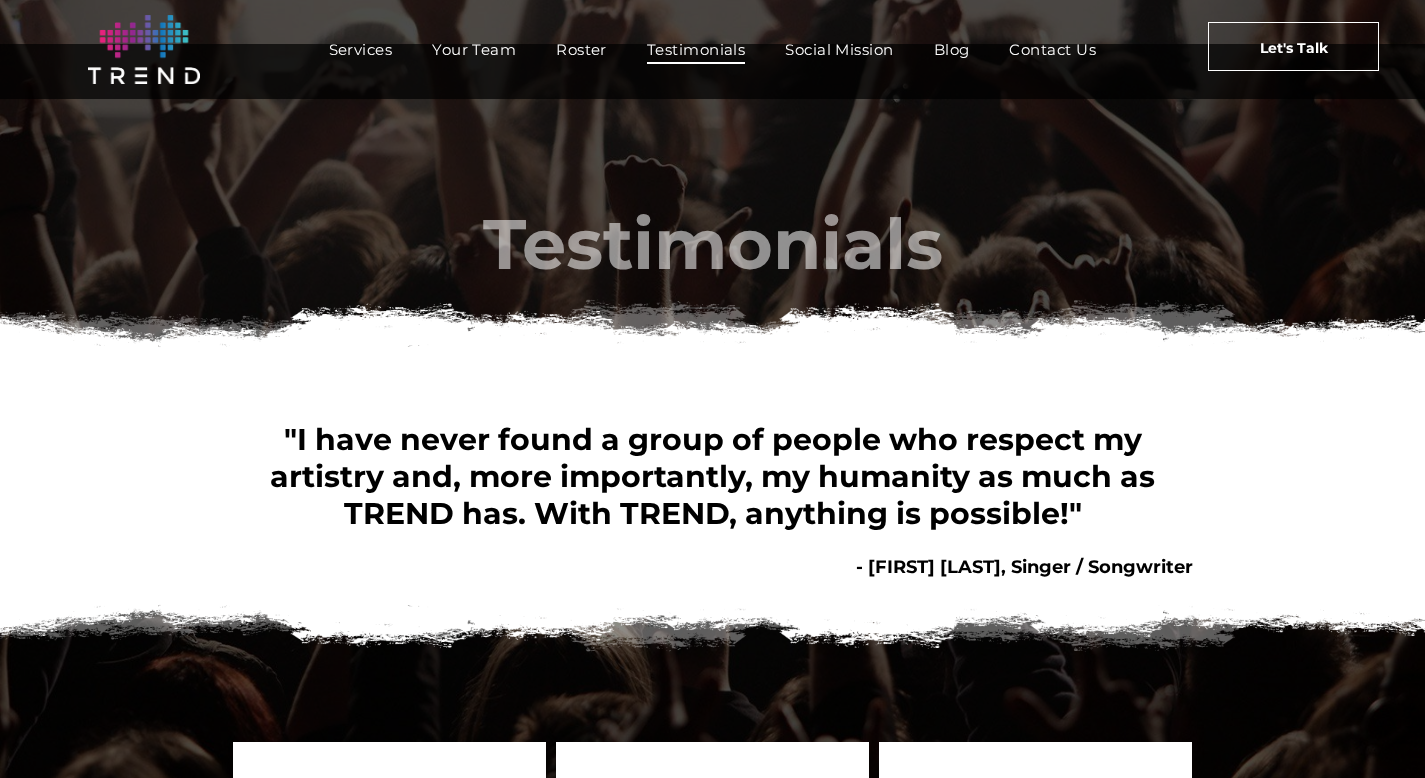 scroll, scrollTop: 65, scrollLeft: 0, axis: vertical 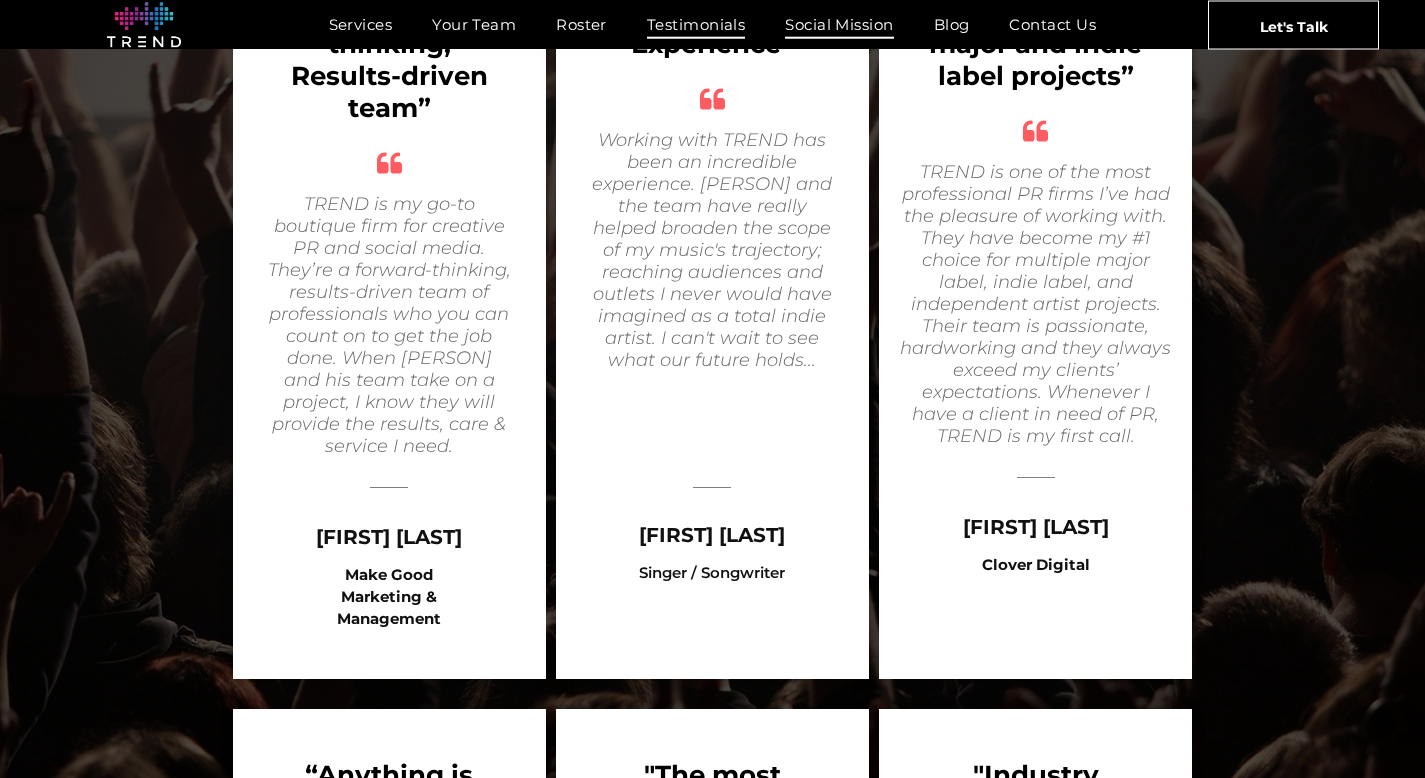 click on "Social Mission" at bounding box center [839, 24] 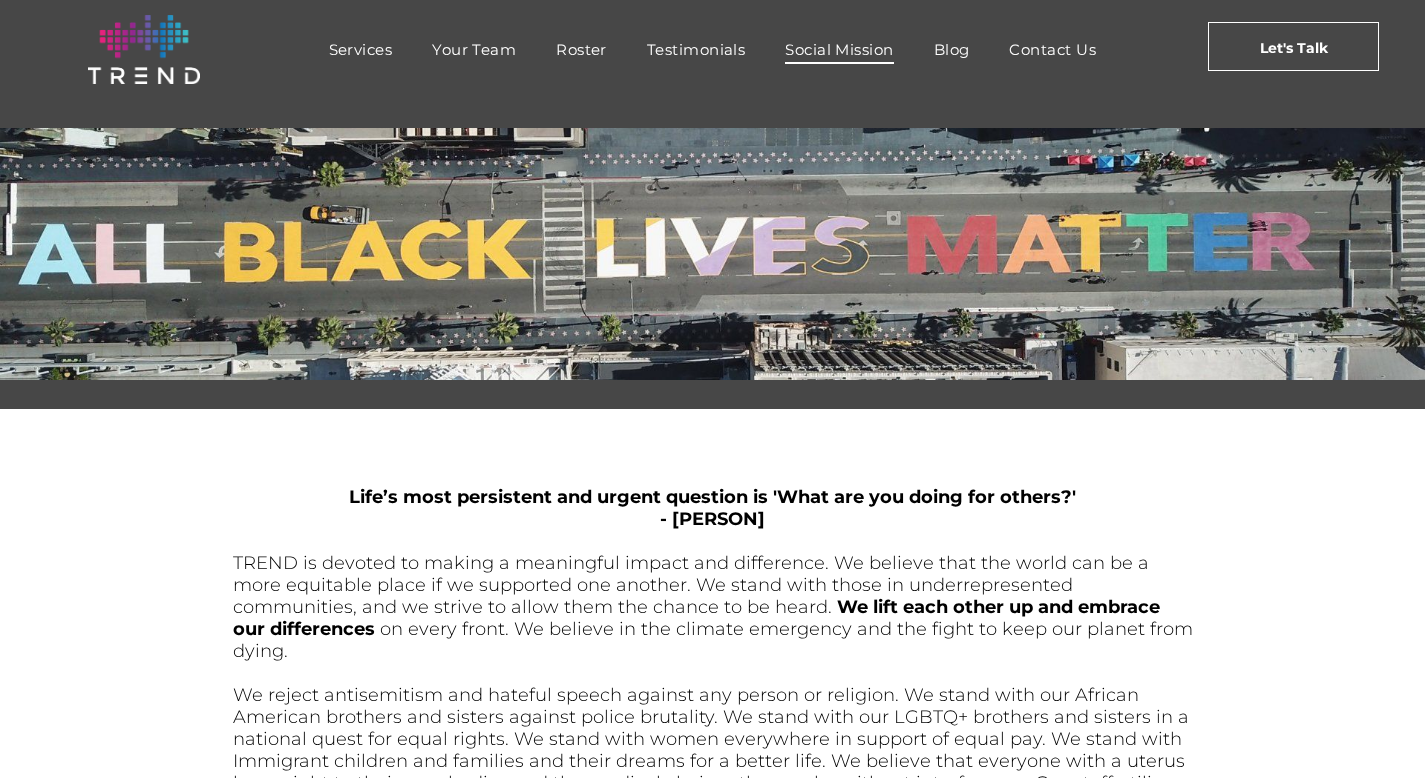 scroll, scrollTop: 0, scrollLeft: 0, axis: both 